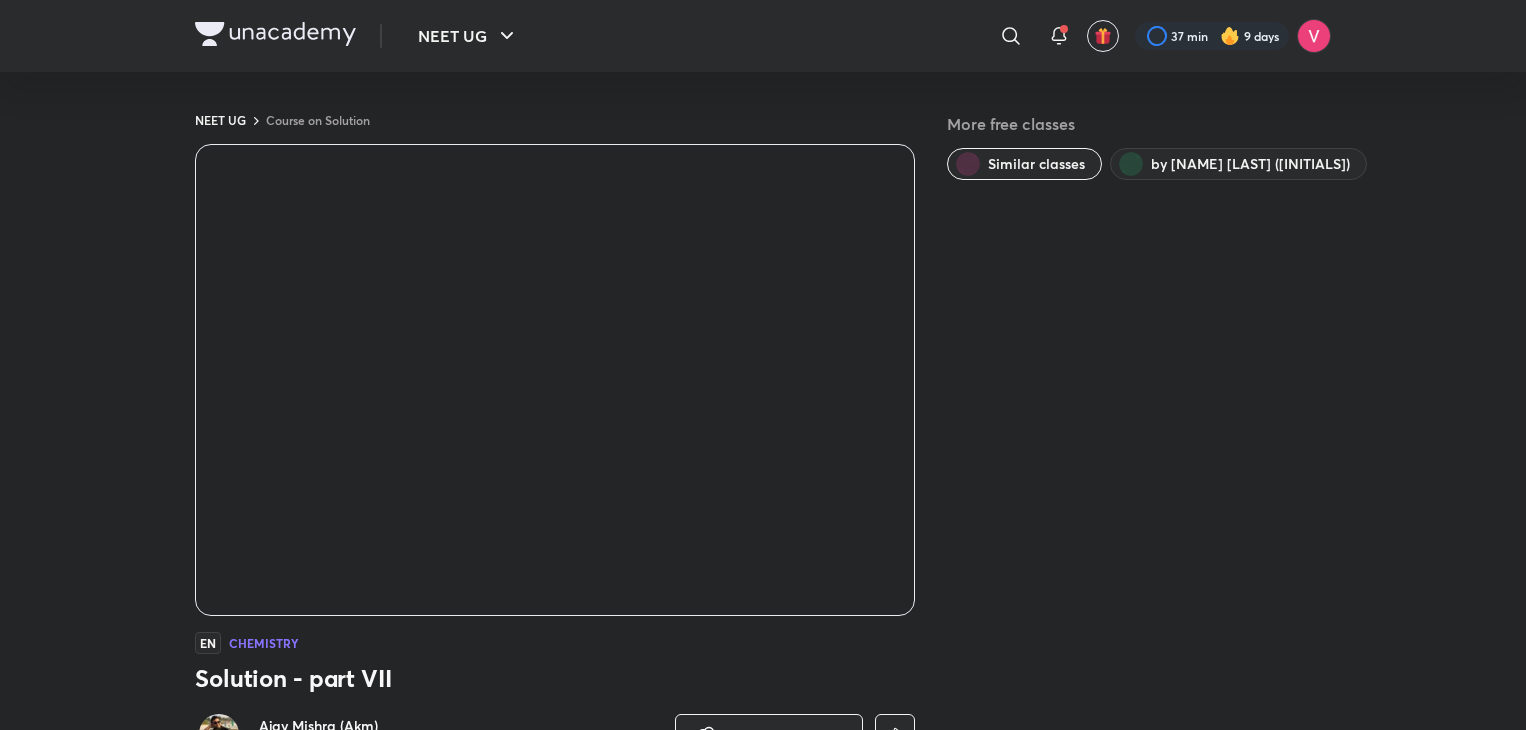 scroll, scrollTop: 0, scrollLeft: 0, axis: both 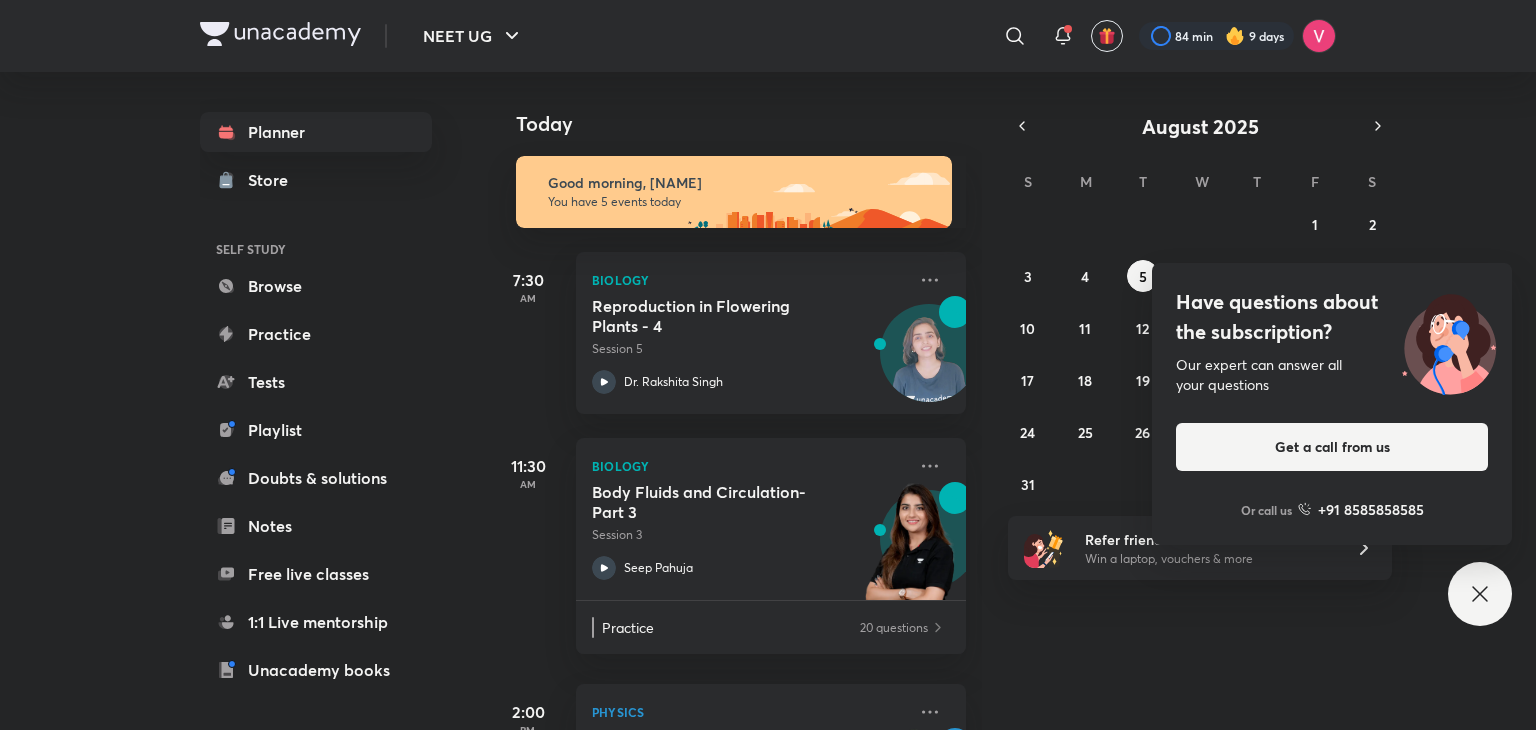 click 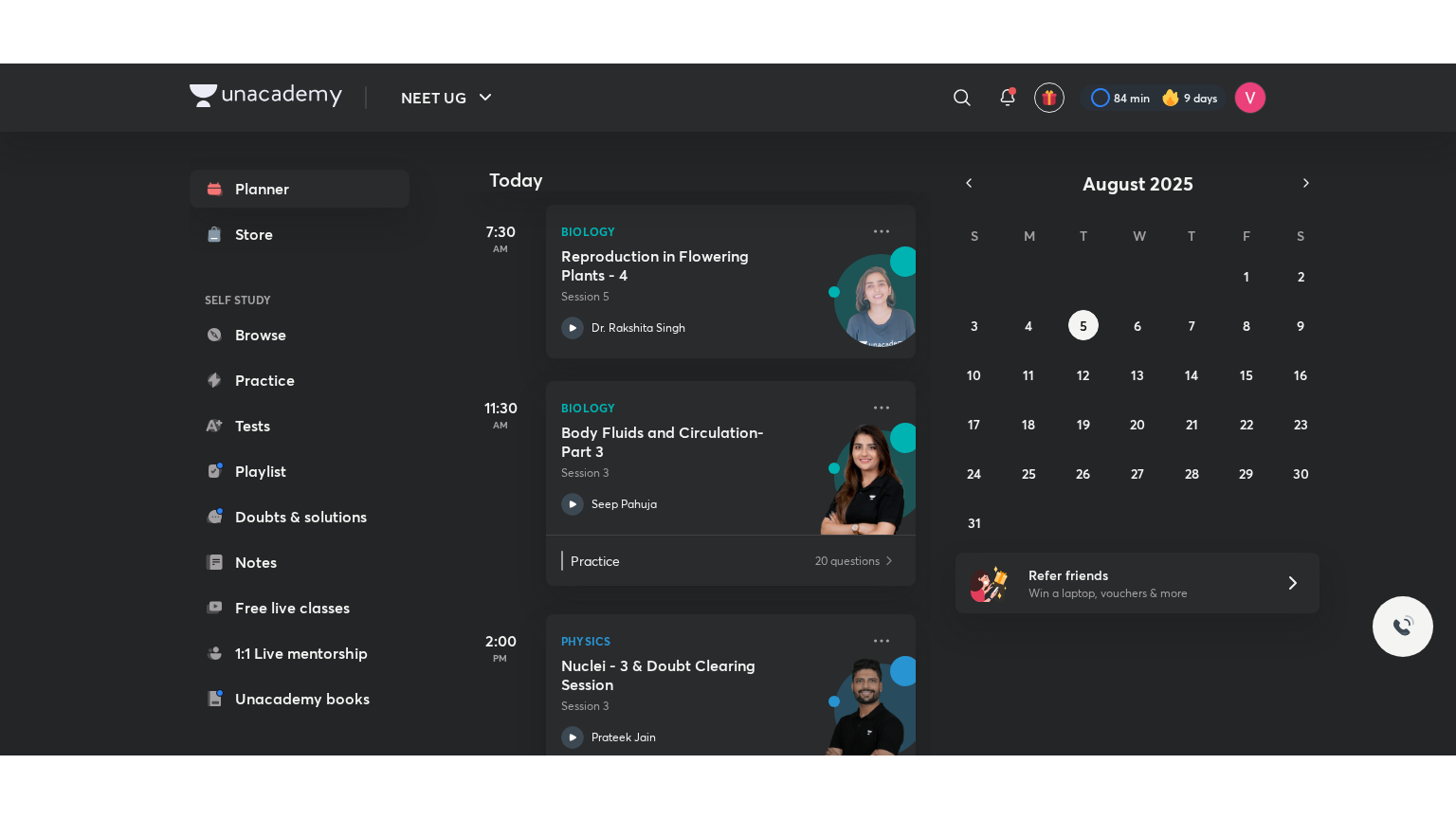 scroll, scrollTop: 493, scrollLeft: 0, axis: vertical 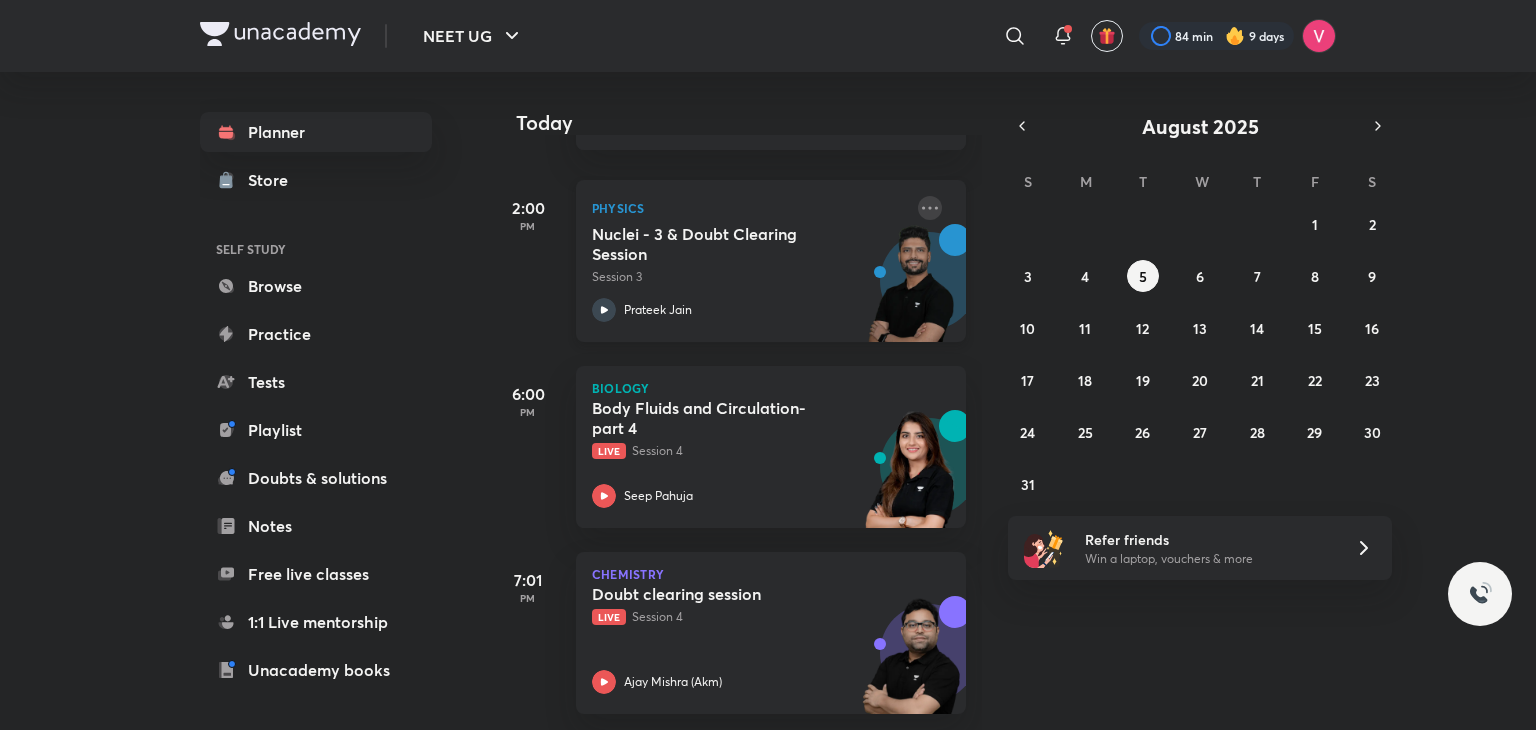 click 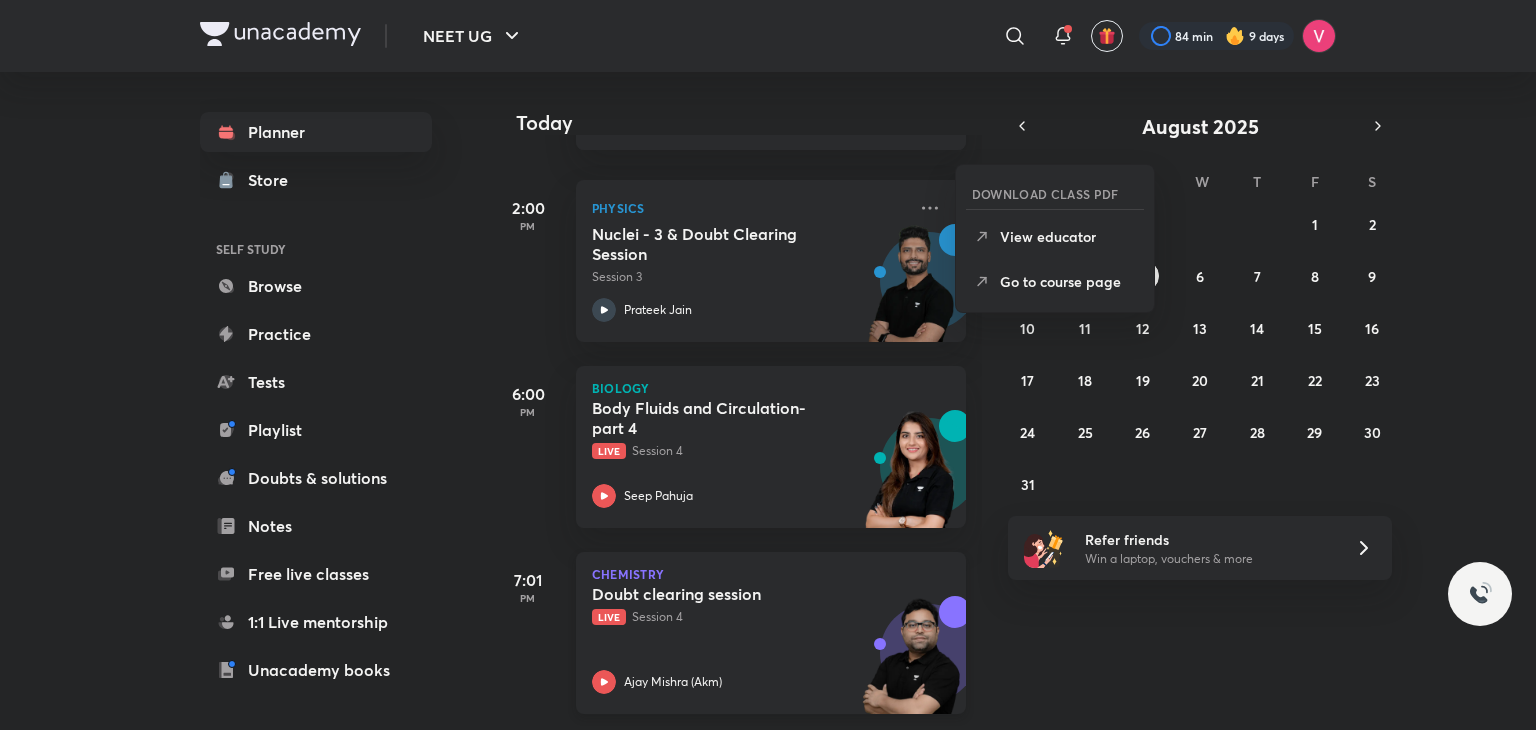 click on "Live Session 4" at bounding box center [749, 617] 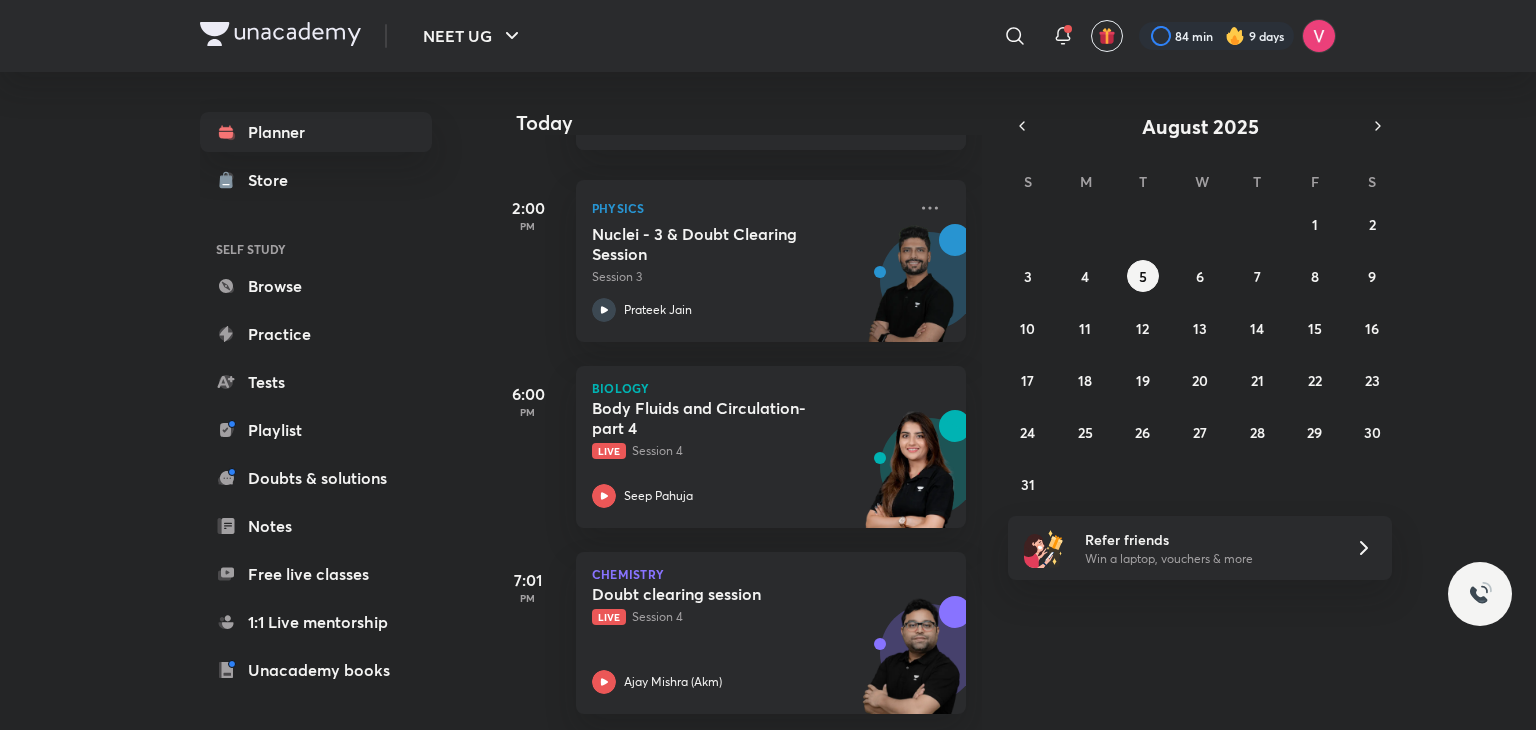 scroll, scrollTop: 385, scrollLeft: 0, axis: vertical 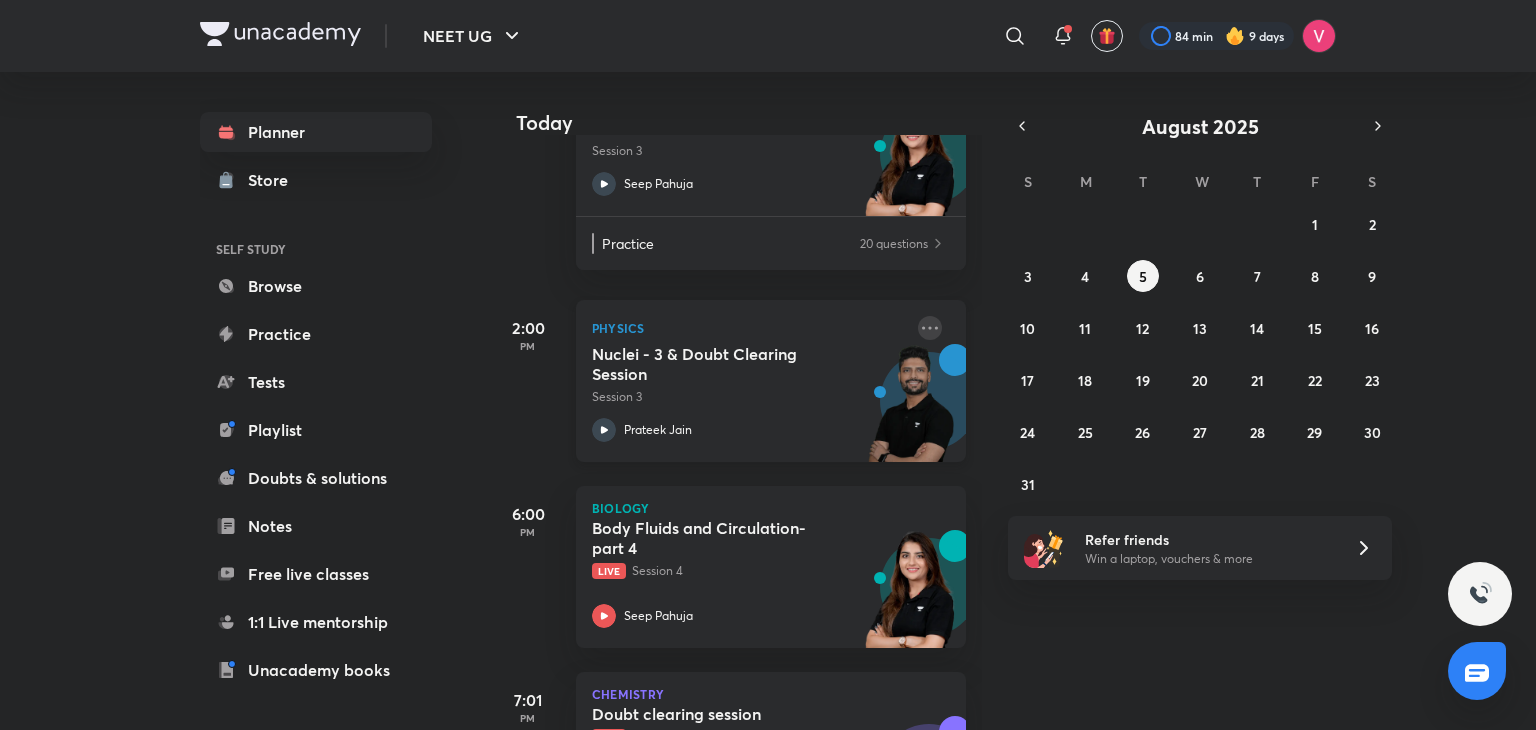 click 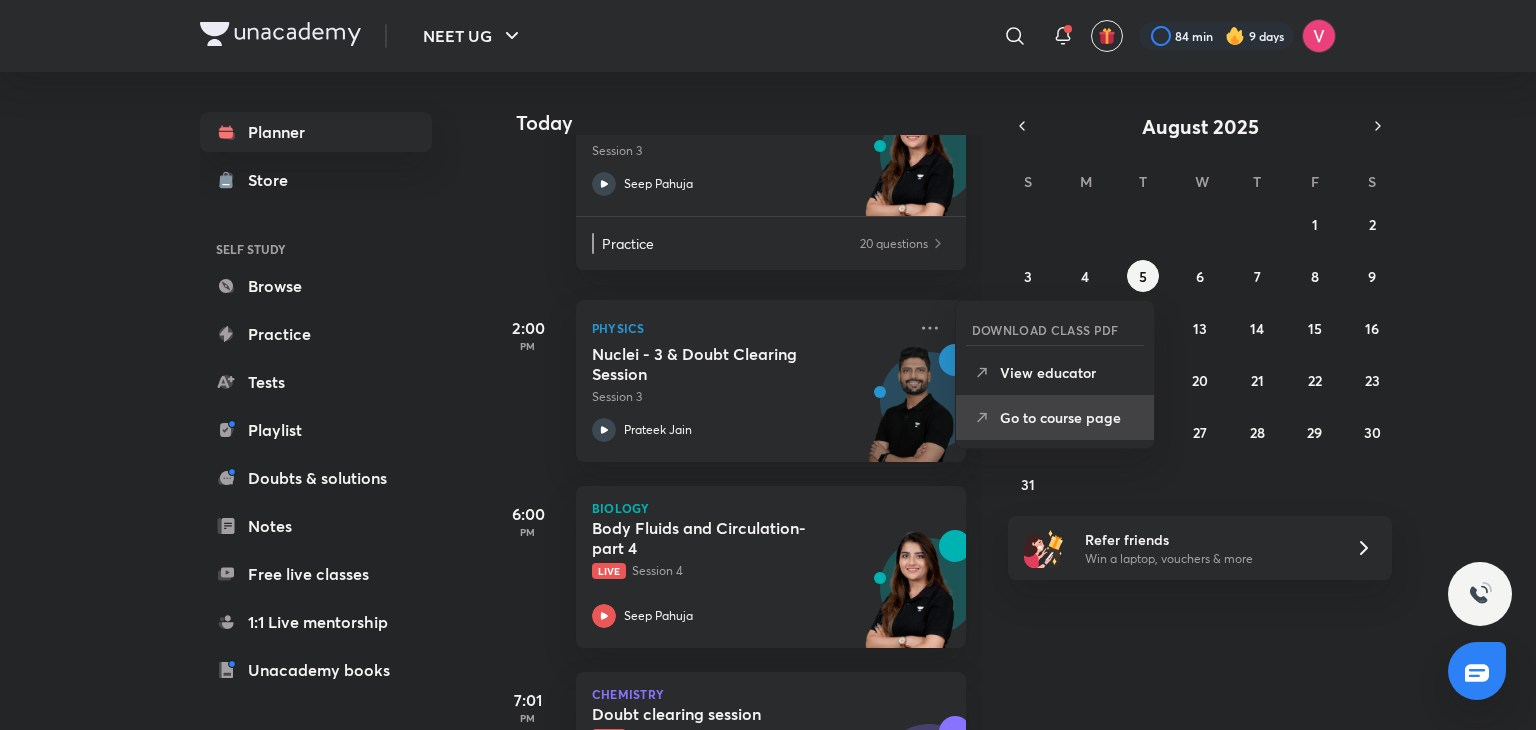 click on "Go to course page" at bounding box center (1069, 417) 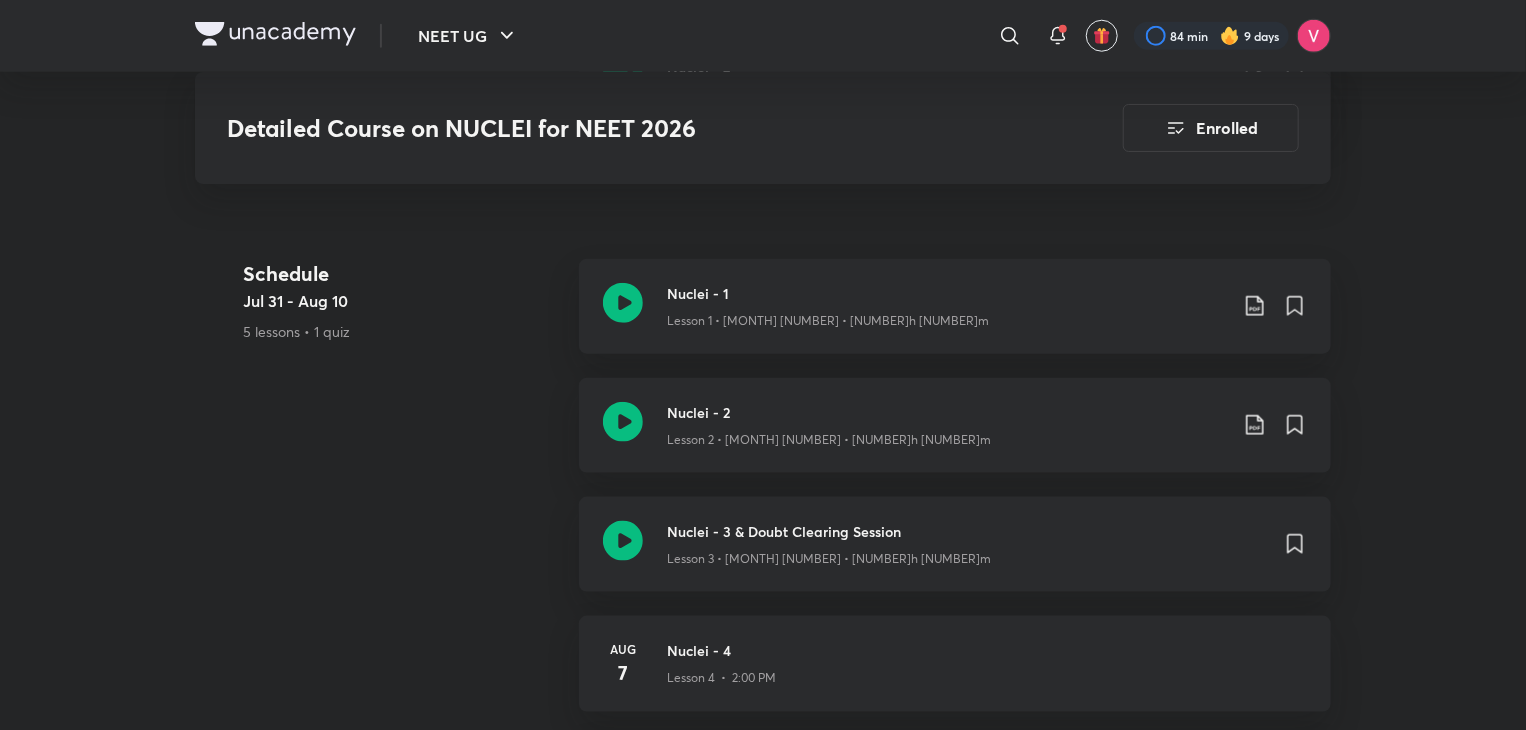 scroll, scrollTop: 966, scrollLeft: 0, axis: vertical 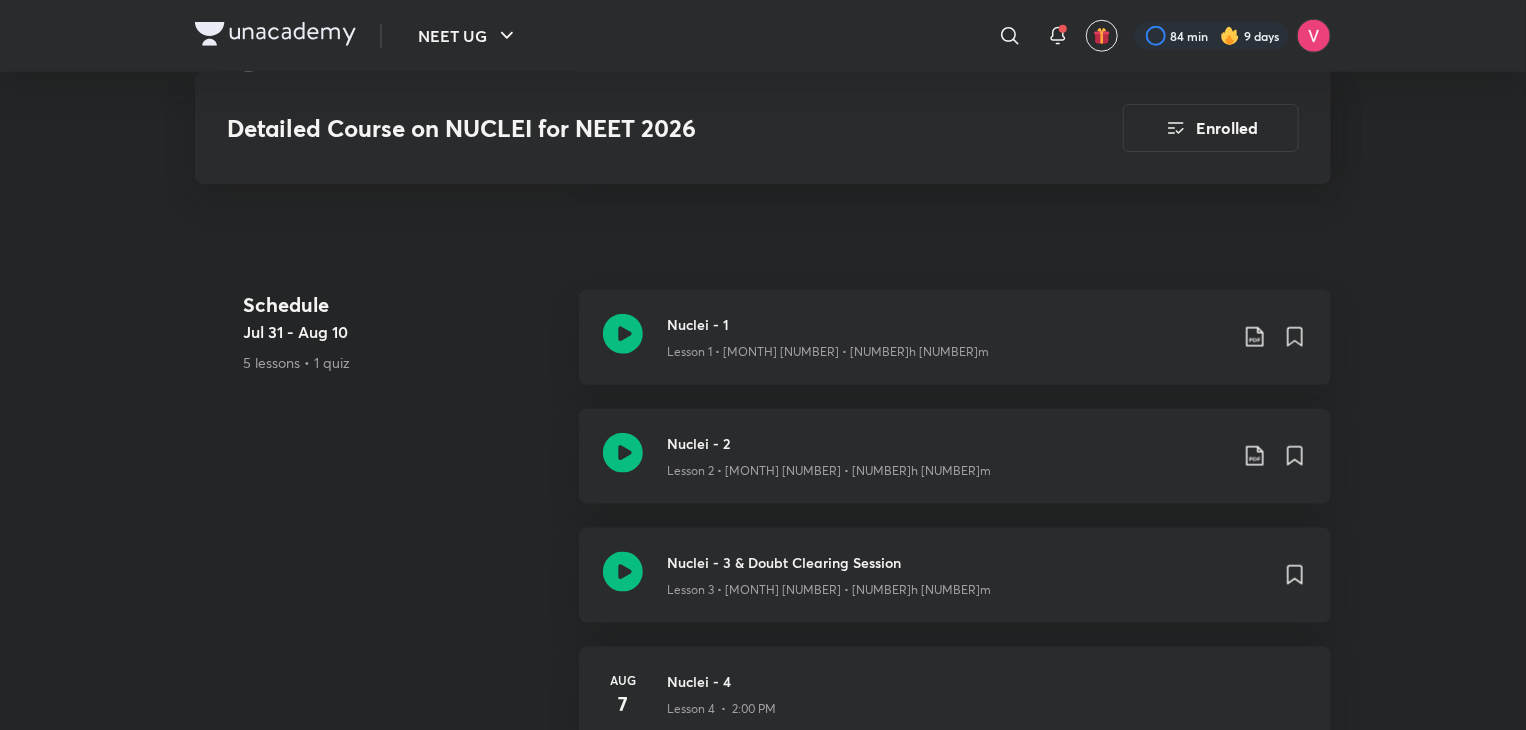 click on "NEET UG ​ 84 min 9 days Detailed Course on NUCLEI for NEET 2026 Enrolled NEET UG Plus Syllabus Physics Hinglish Detailed Course on NUCLEI for NEET 2026 Prateek Jain In this course, Prateek Jain will cover the topic of Nuclei. It will be helpful for the aspirants preparing for NEET UG. He will also cover all the Previous Year Questions of NEET. The sessions will be conducted...  Read more Updates About Enrolled Demo classes   Watch free classes by the educators of this batch   1.1K Hindi Strategy & College Overview NEET 2026 - 1 year Honest plan to secure 180/180 in Physics Prateek Jain 23rd Mar • 1h    1.1K Hindi Strategy & College Overview Study with me for NEET Prateek Jain 26th Mar • 2h    1.1K Hindi Strategy & College Overview Right way to study physics & score 160+ in NEET 2026 Prateek Jain 23rd May • 1h    1.9K Hindi Strategy & College Overview Audio call with Prateek jain Sir | Q&A Session for NEET Prateek Jain 25th May • 1h 30m Resume Lesson 2 from 0:00mins Nuclei - 2 Schedule Nuclei - 1 Aug" at bounding box center [763, 635] 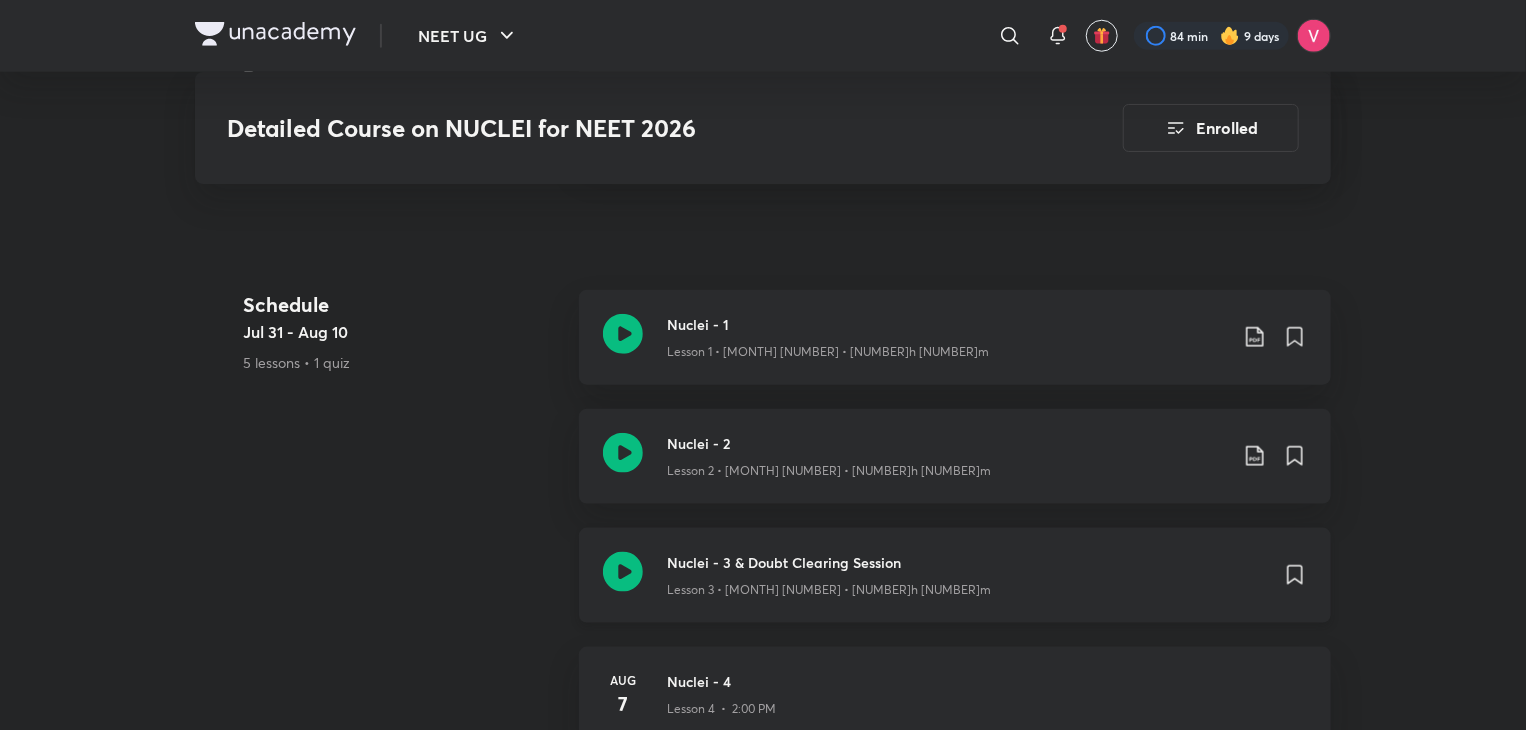 click 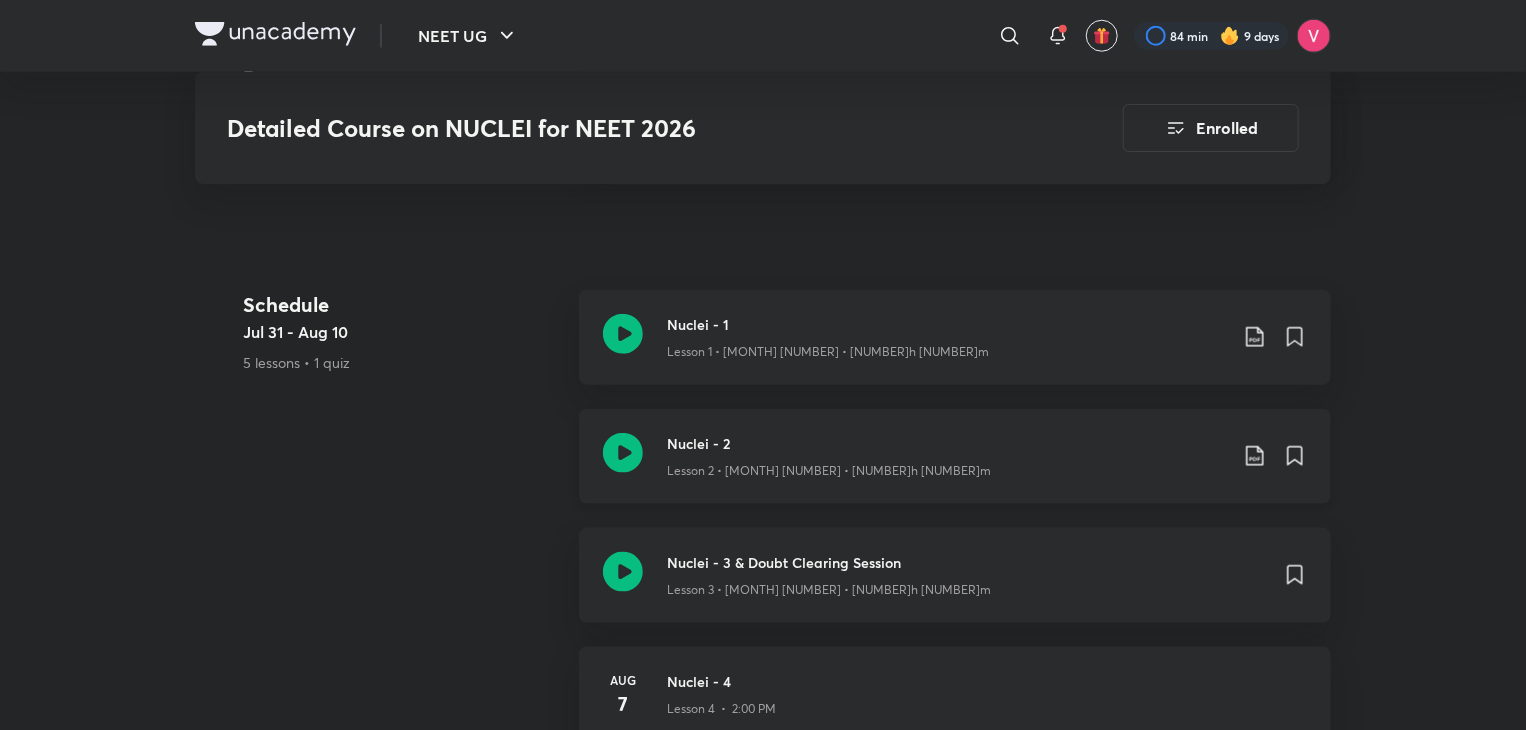 click 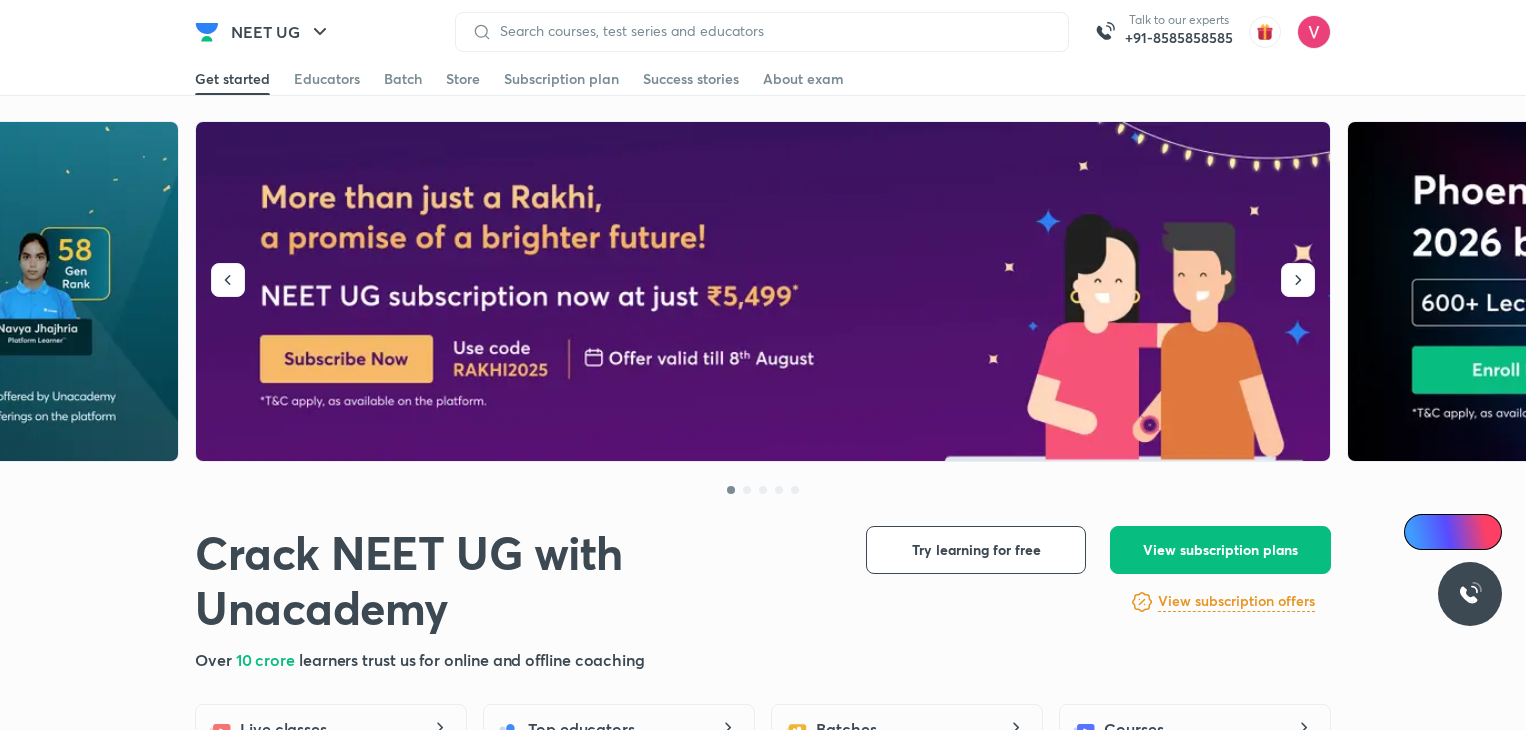 scroll, scrollTop: 0, scrollLeft: 0, axis: both 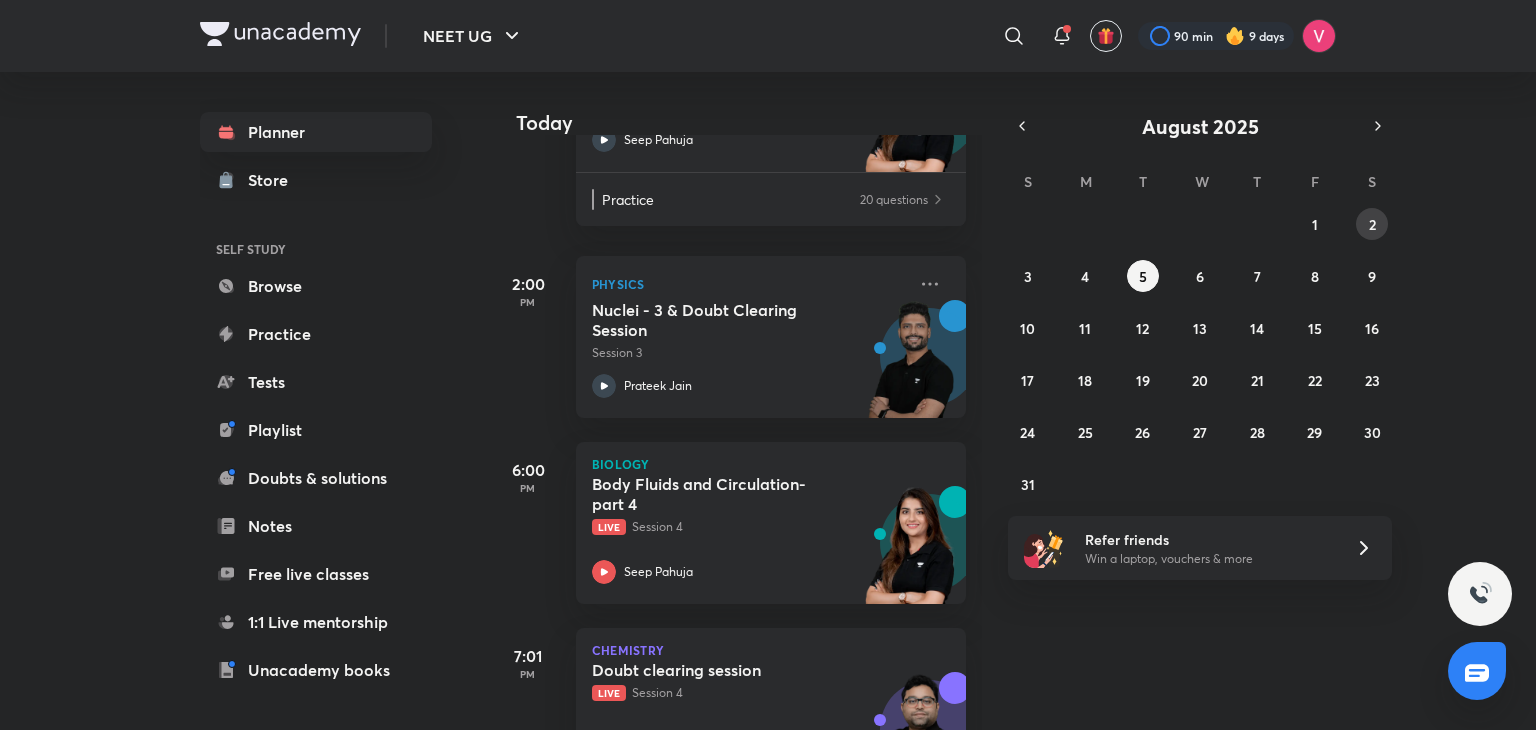 click on "2" at bounding box center (1372, 224) 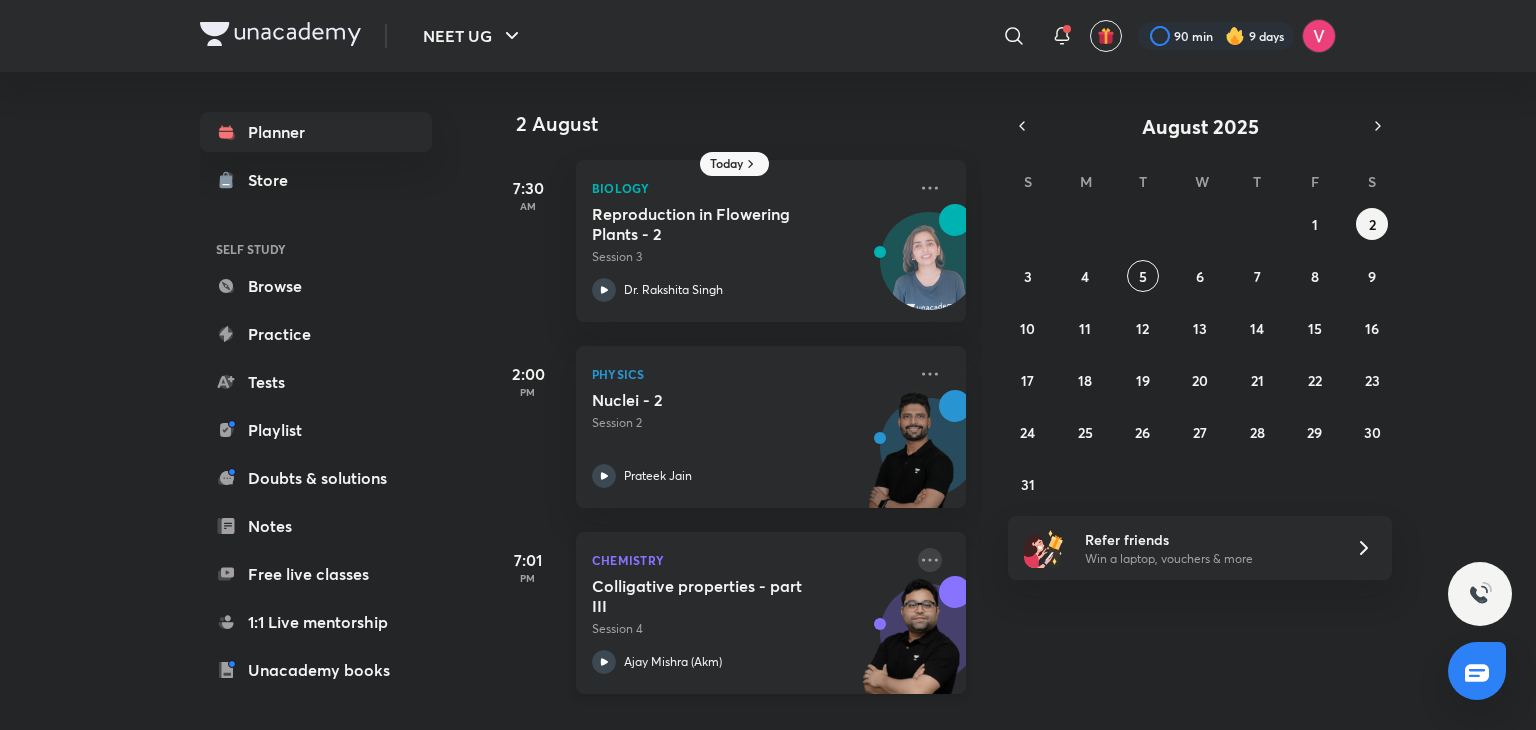 click 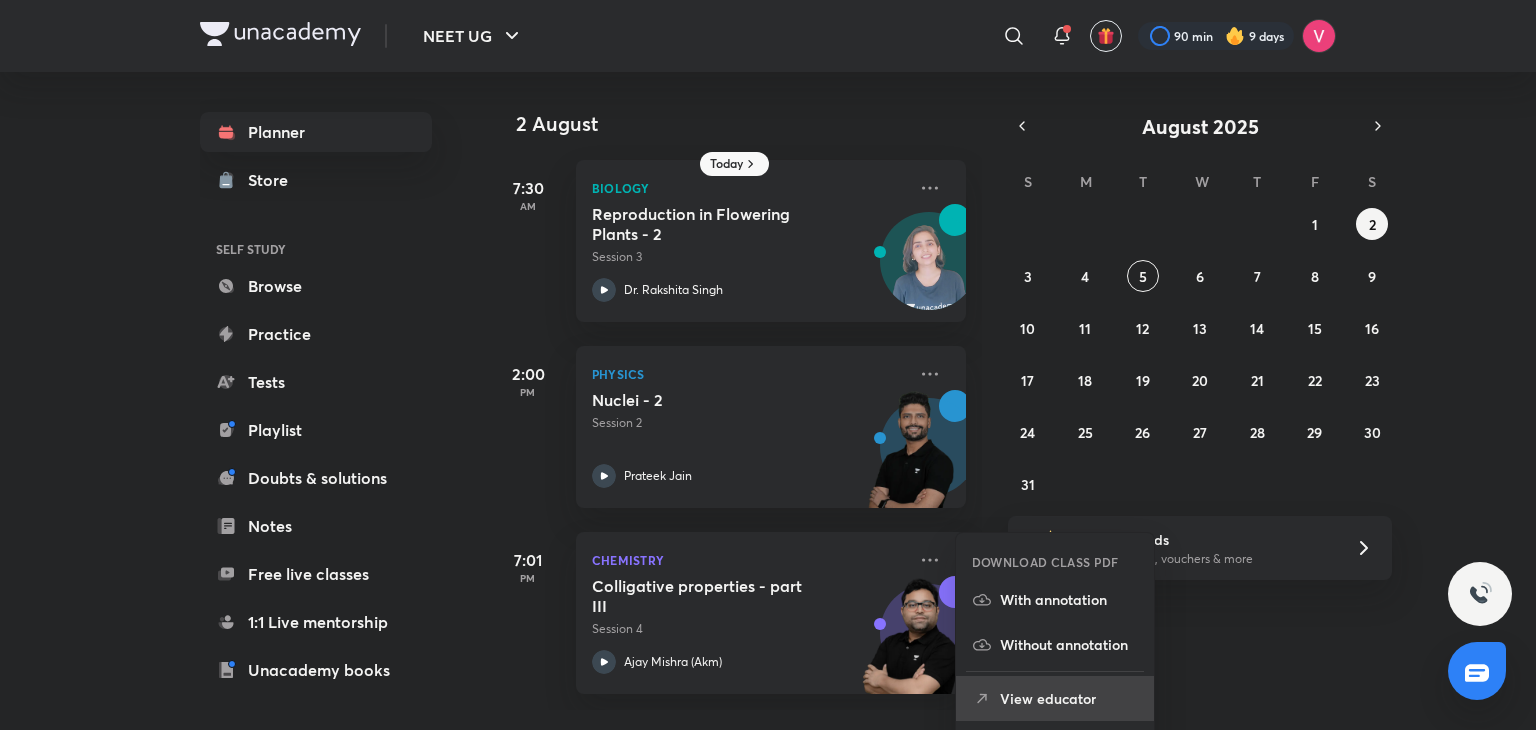 click on "View educator" at bounding box center [1069, 698] 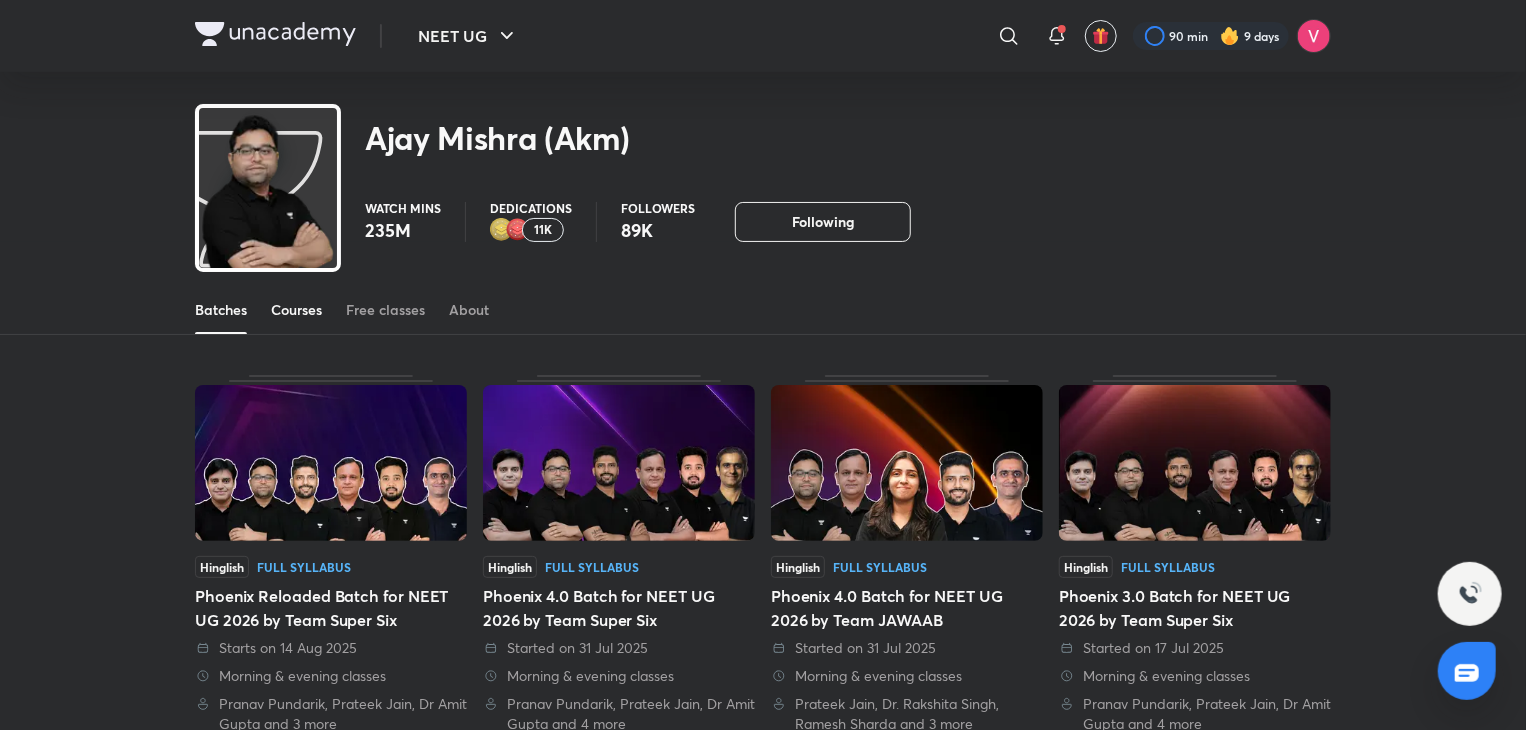 click on "Courses" at bounding box center (296, 310) 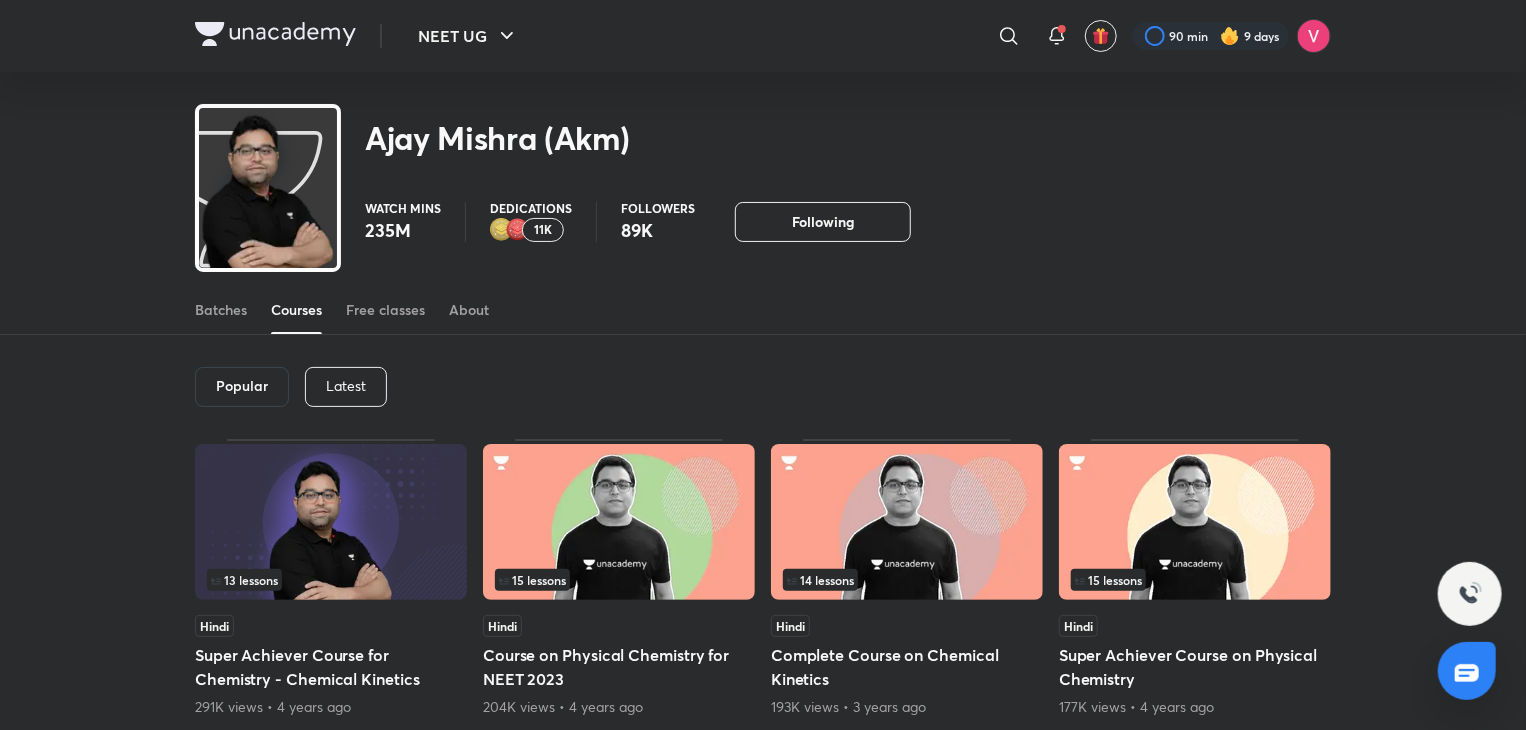 click on "Latest" at bounding box center [346, 387] 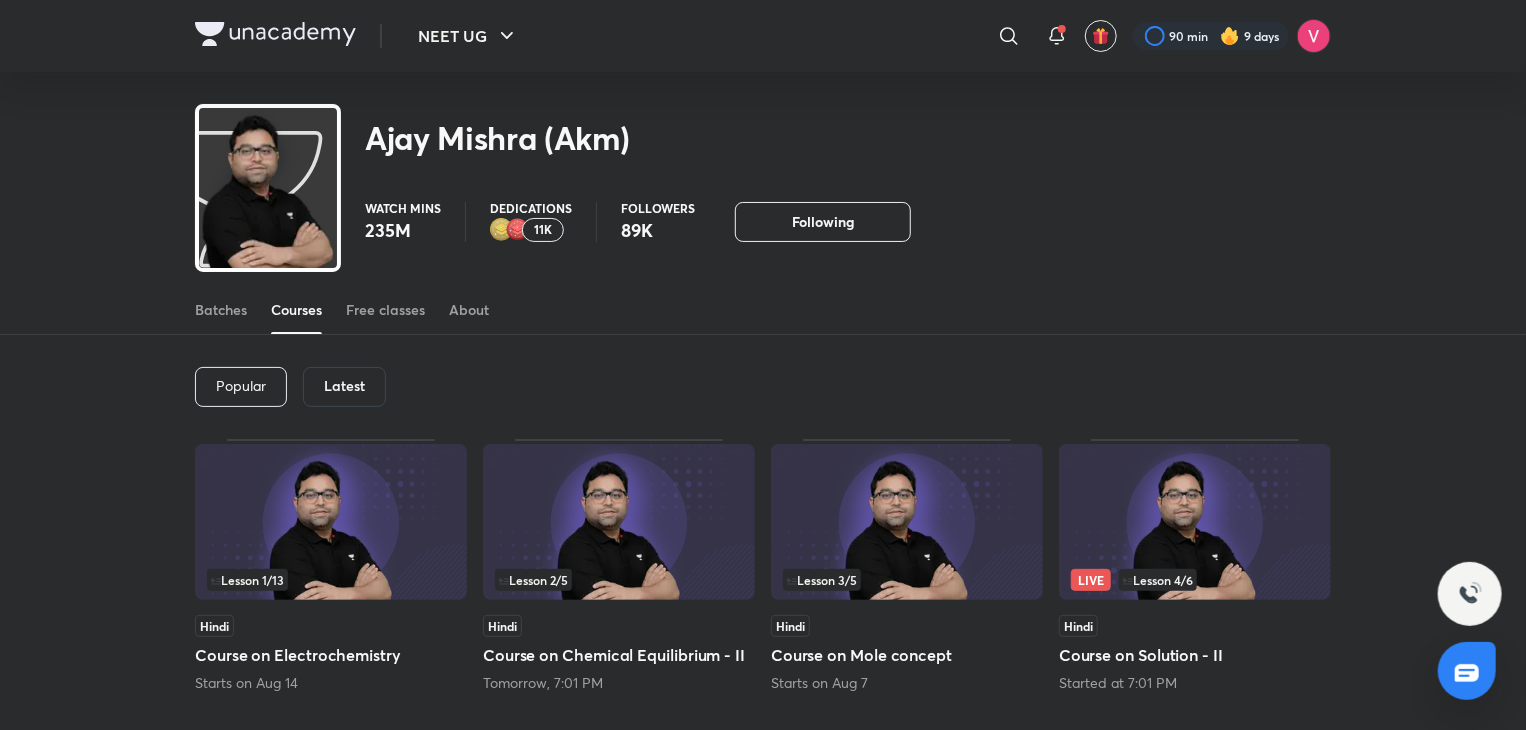 click on "Course on Solution - II" at bounding box center [1195, 655] 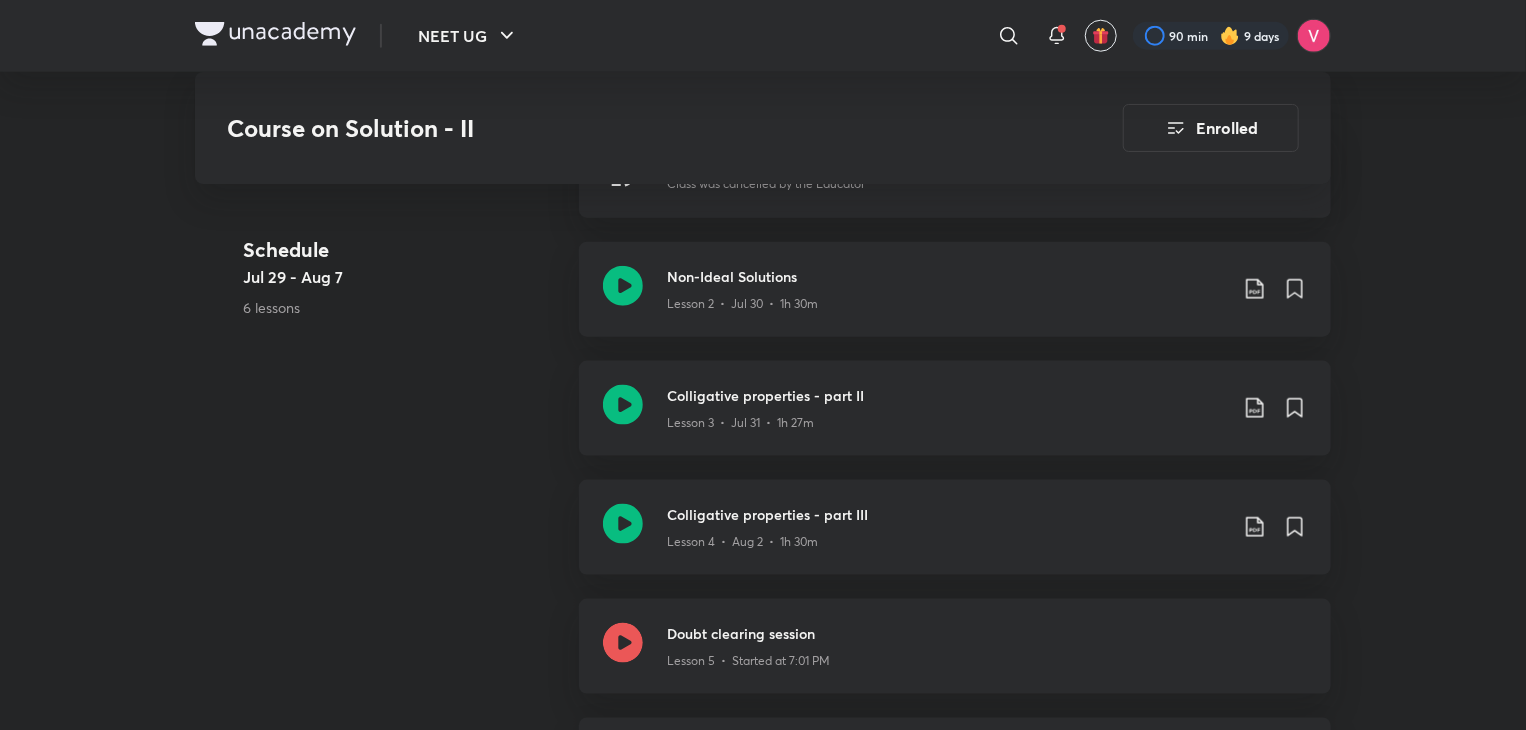scroll, scrollTop: 1136, scrollLeft: 0, axis: vertical 